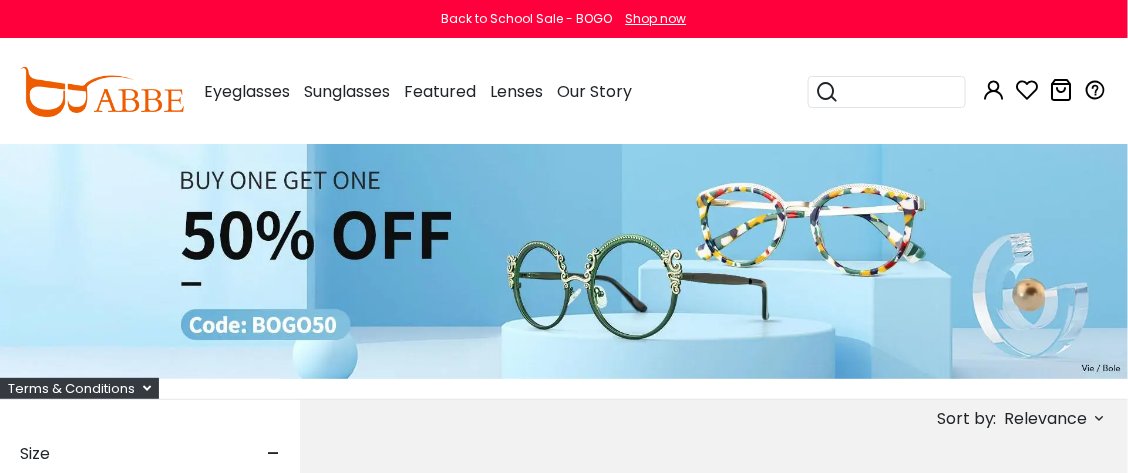 scroll, scrollTop: 0, scrollLeft: 0, axis: both 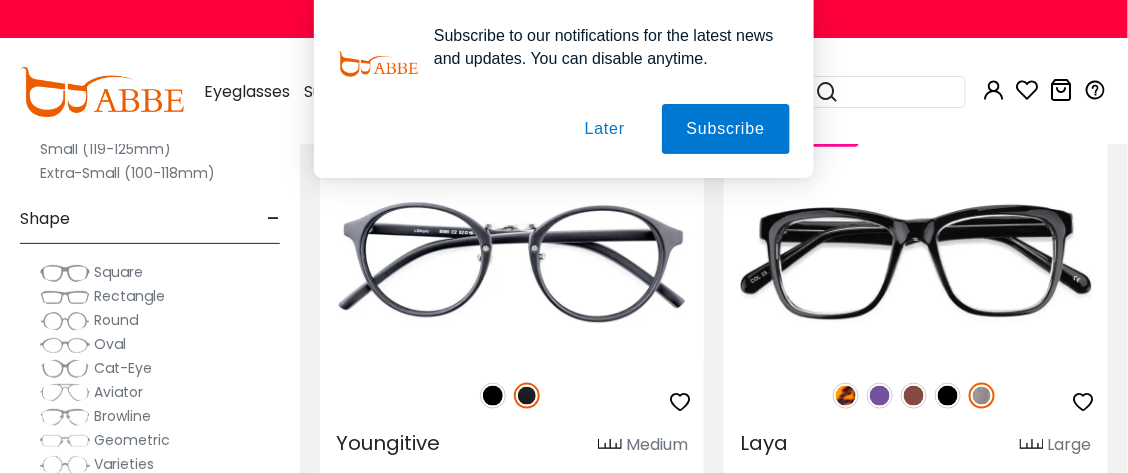 click on "Later" at bounding box center (605, 129) 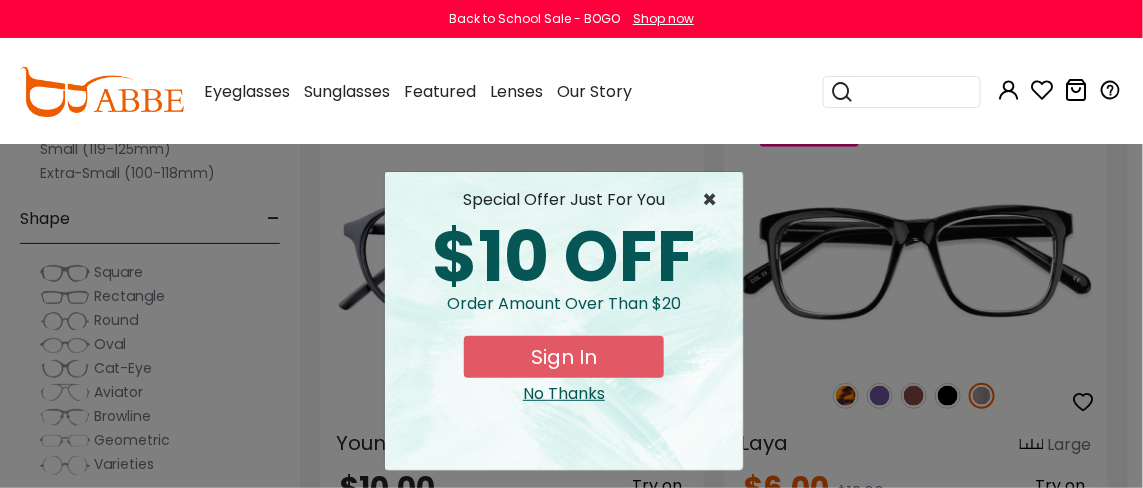 click on "×" at bounding box center [714, 200] 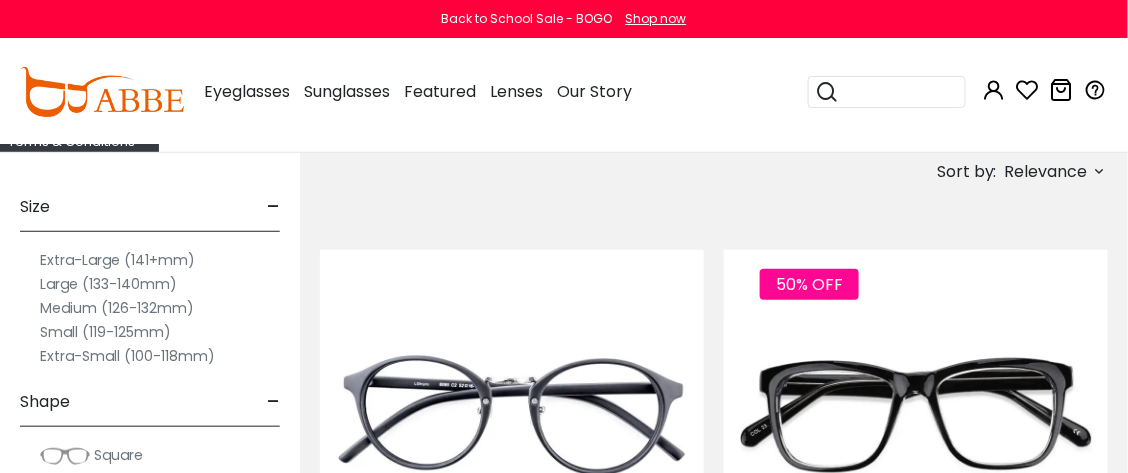 scroll, scrollTop: 200, scrollLeft: 0, axis: vertical 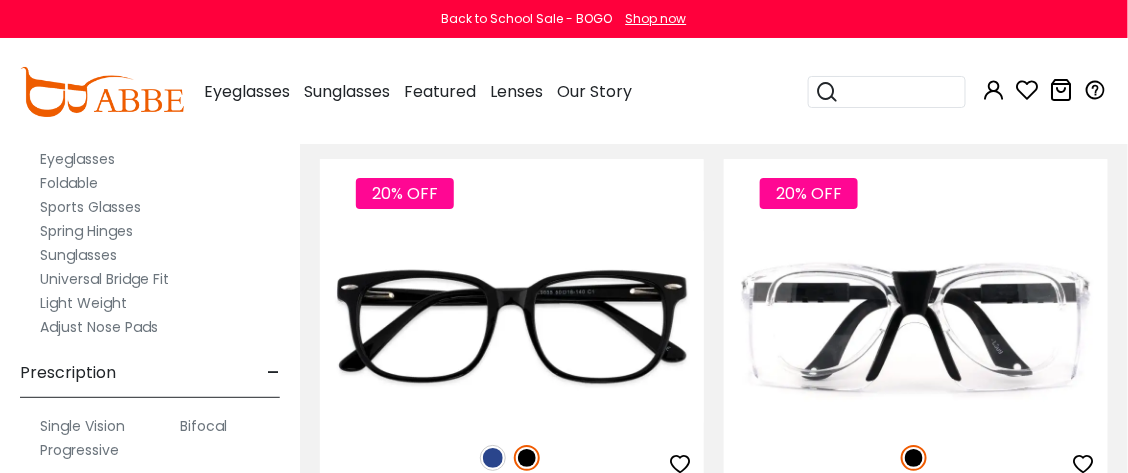click on "Single Vision" at bounding box center (82, 426) 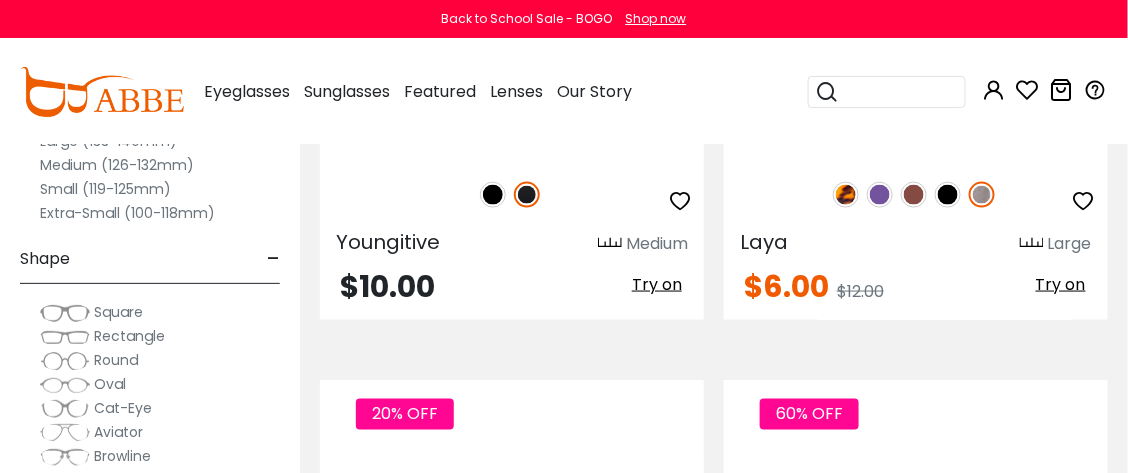 scroll, scrollTop: 0, scrollLeft: 0, axis: both 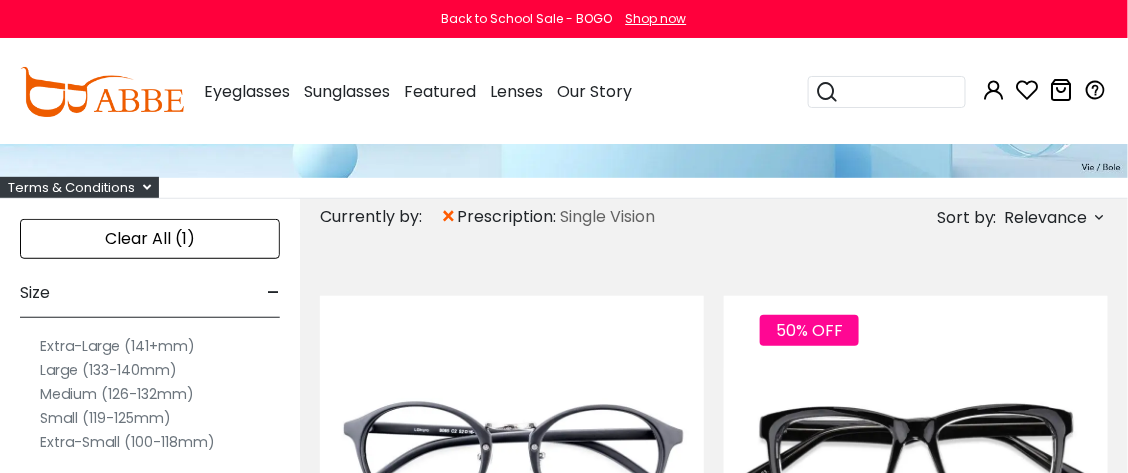 click on "Extra-Large (141+mm)" at bounding box center [117, 346] 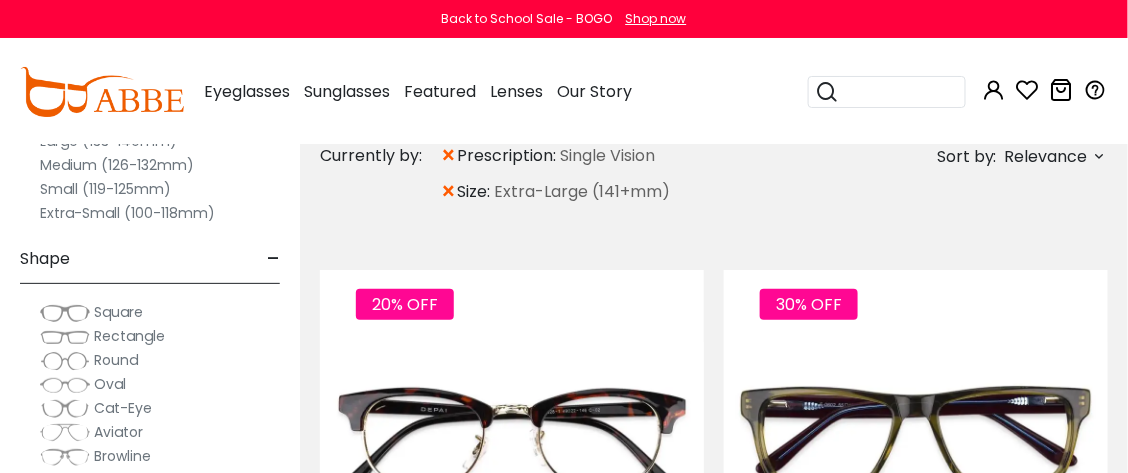scroll, scrollTop: 0, scrollLeft: 0, axis: both 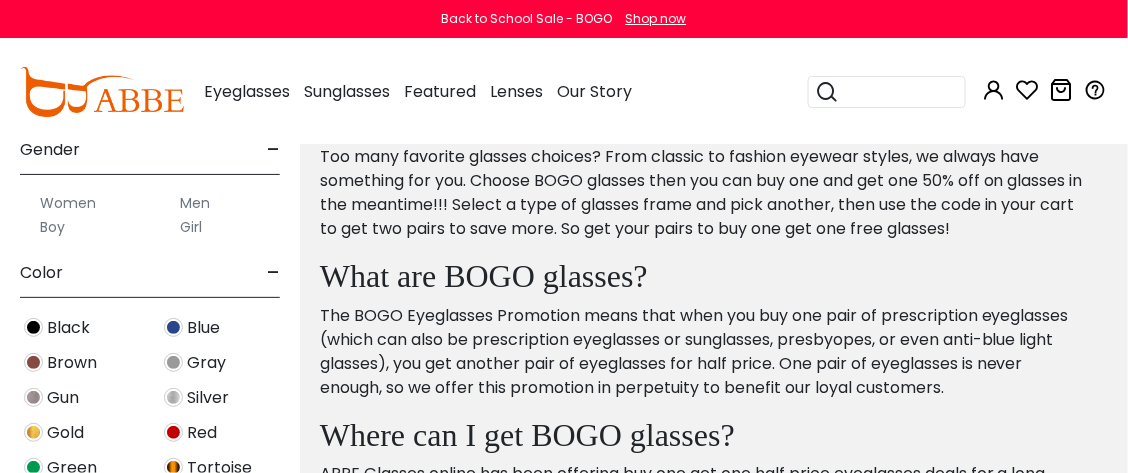 click on "Women" at bounding box center [68, 203] 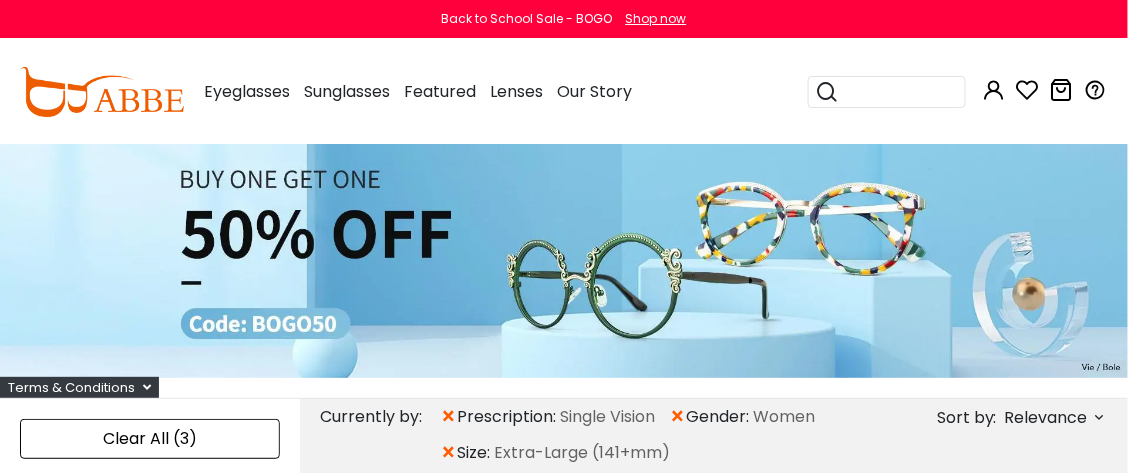 scroll, scrollTop: 0, scrollLeft: 0, axis: both 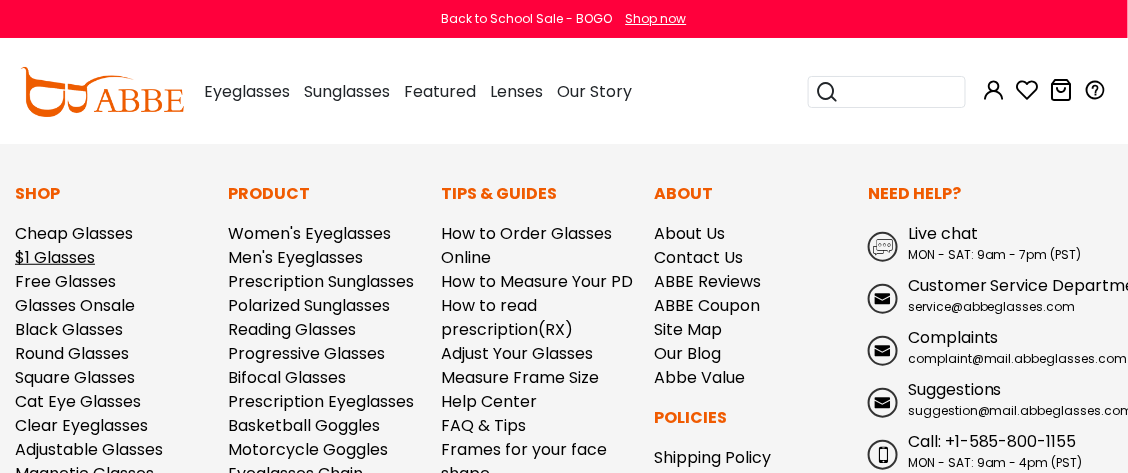 click on "$1 Glasses" at bounding box center (55, 257) 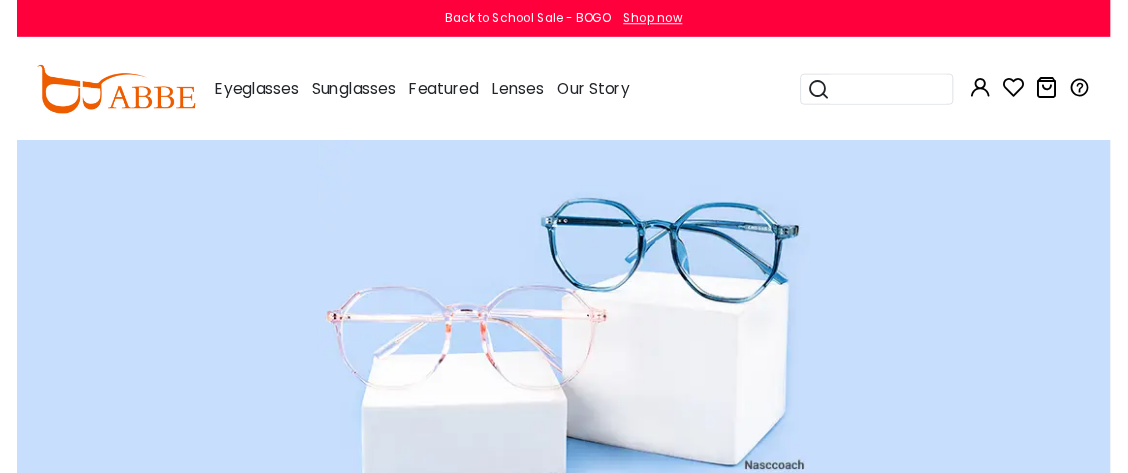 scroll, scrollTop: 0, scrollLeft: 0, axis: both 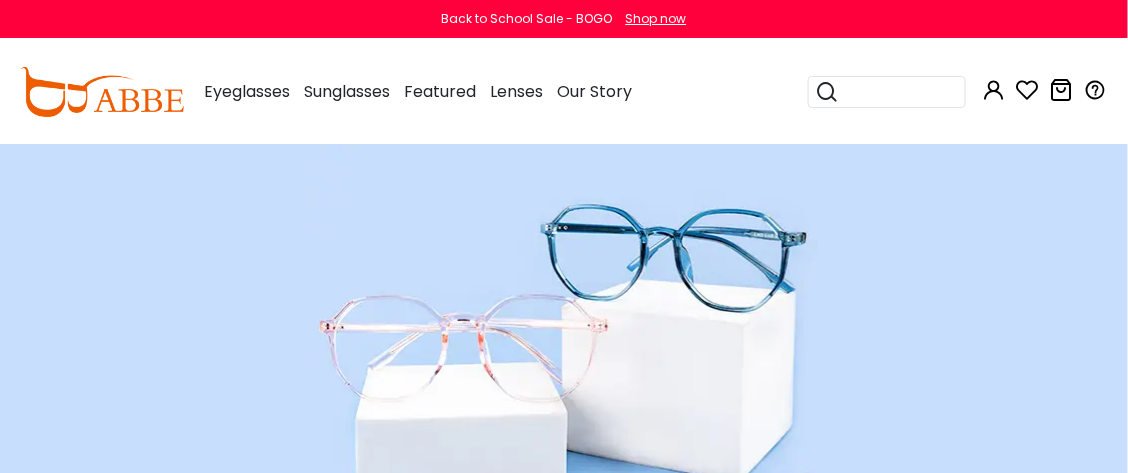 click at bounding box center [564, 318] 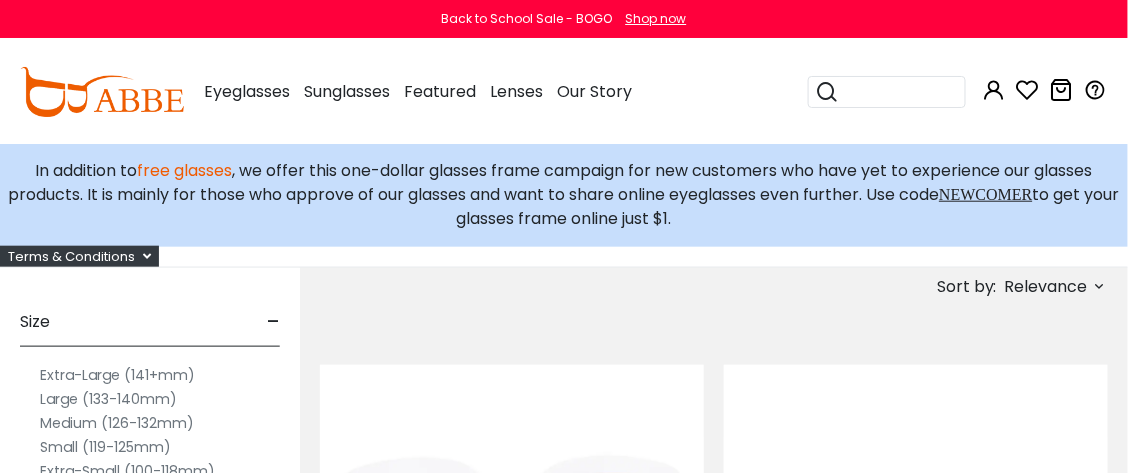 click on "Extra-Large (141+mm)" at bounding box center (117, 375) 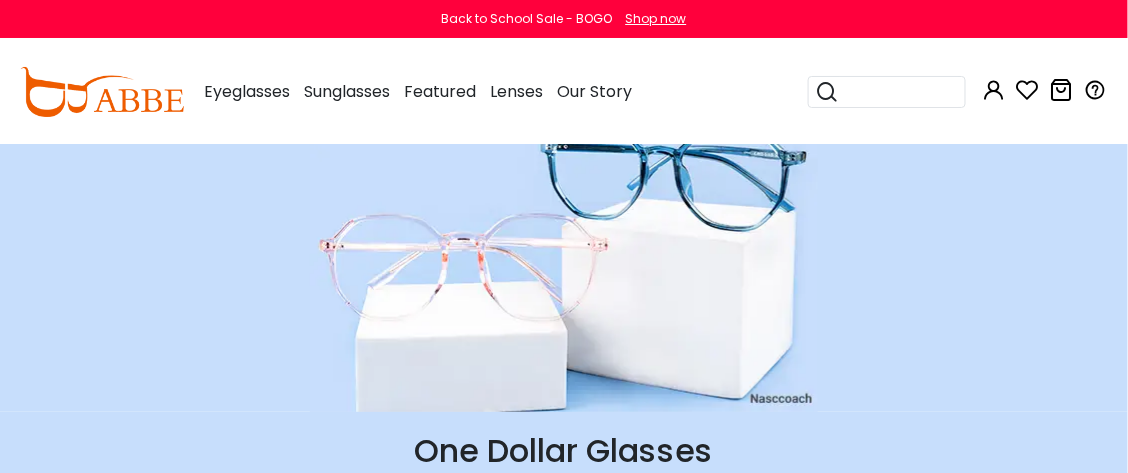 scroll, scrollTop: 0, scrollLeft: 0, axis: both 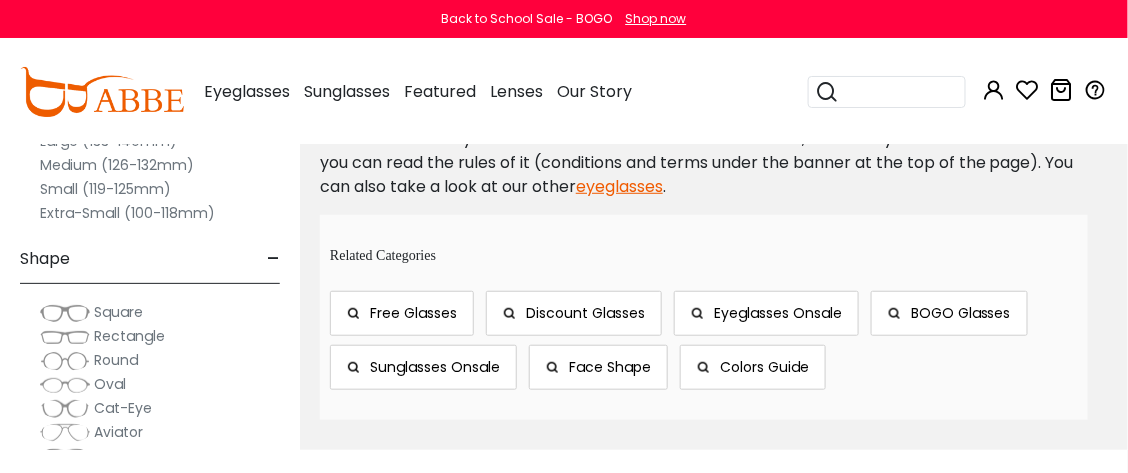 click on "Free Glasses" at bounding box center [413, 313] 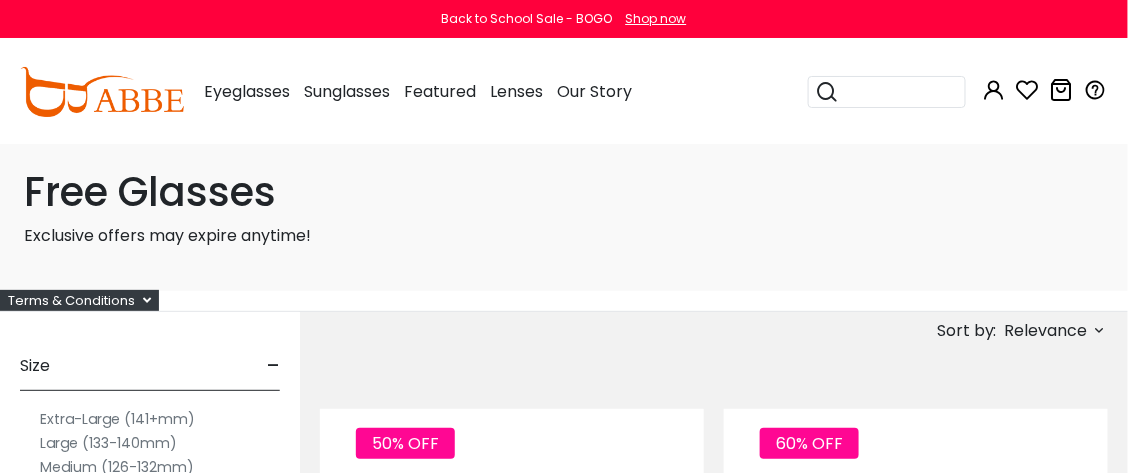 scroll, scrollTop: 0, scrollLeft: 0, axis: both 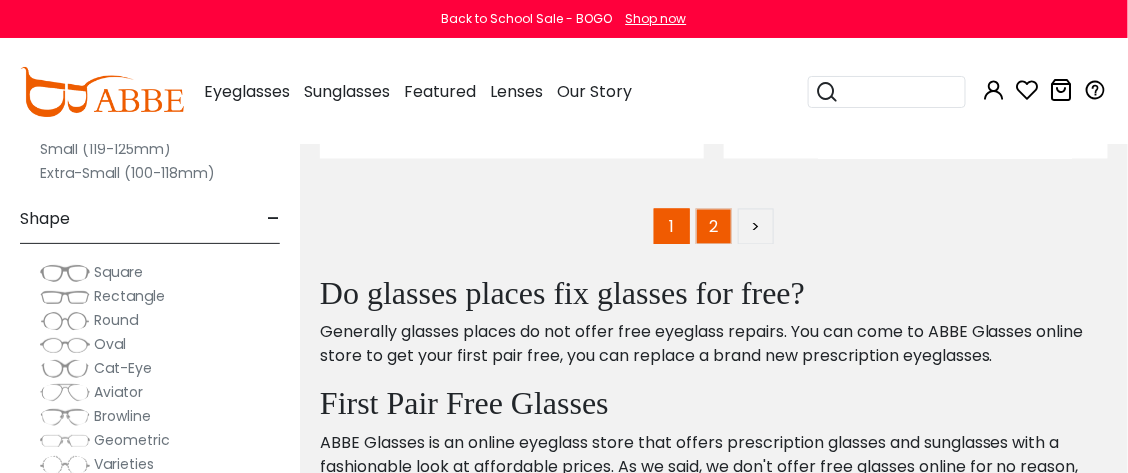 click on "2" at bounding box center (714, 227) 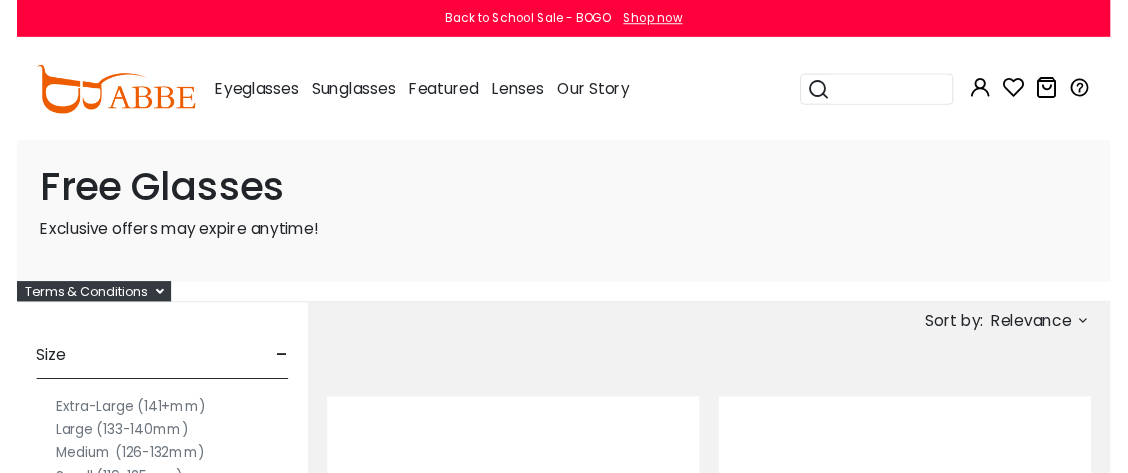 scroll, scrollTop: 0, scrollLeft: 0, axis: both 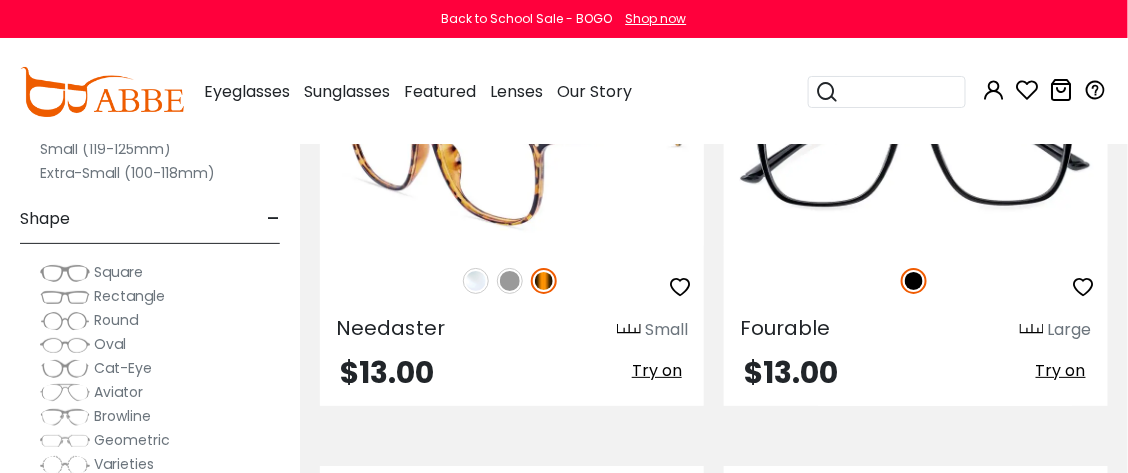 click at bounding box center (476, 281) 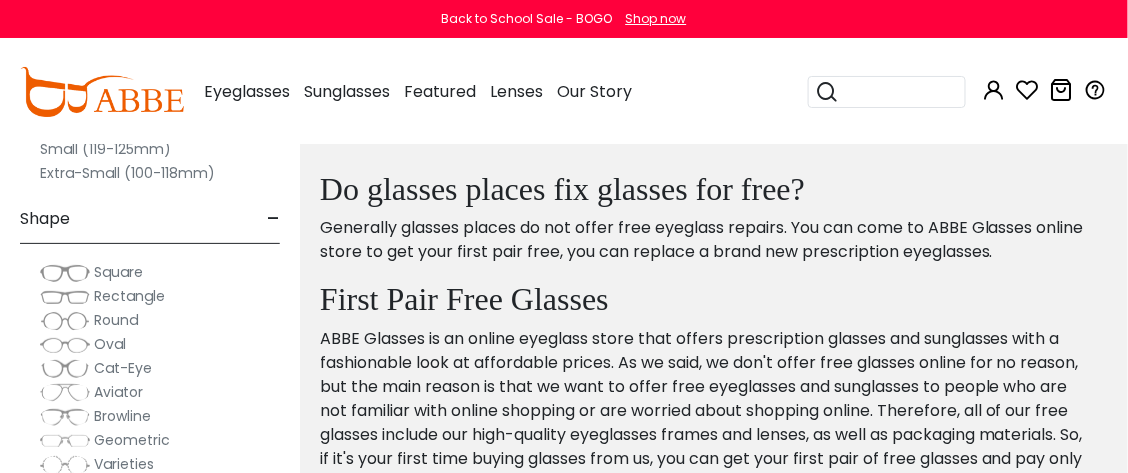 scroll, scrollTop: 12679, scrollLeft: 0, axis: vertical 